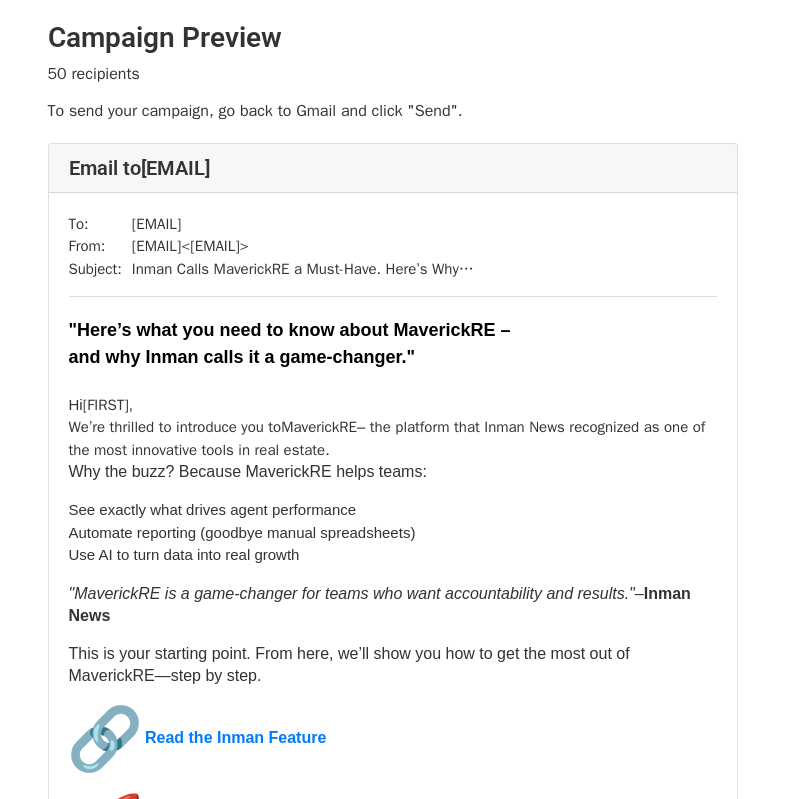 scroll, scrollTop: 0, scrollLeft: 0, axis: both 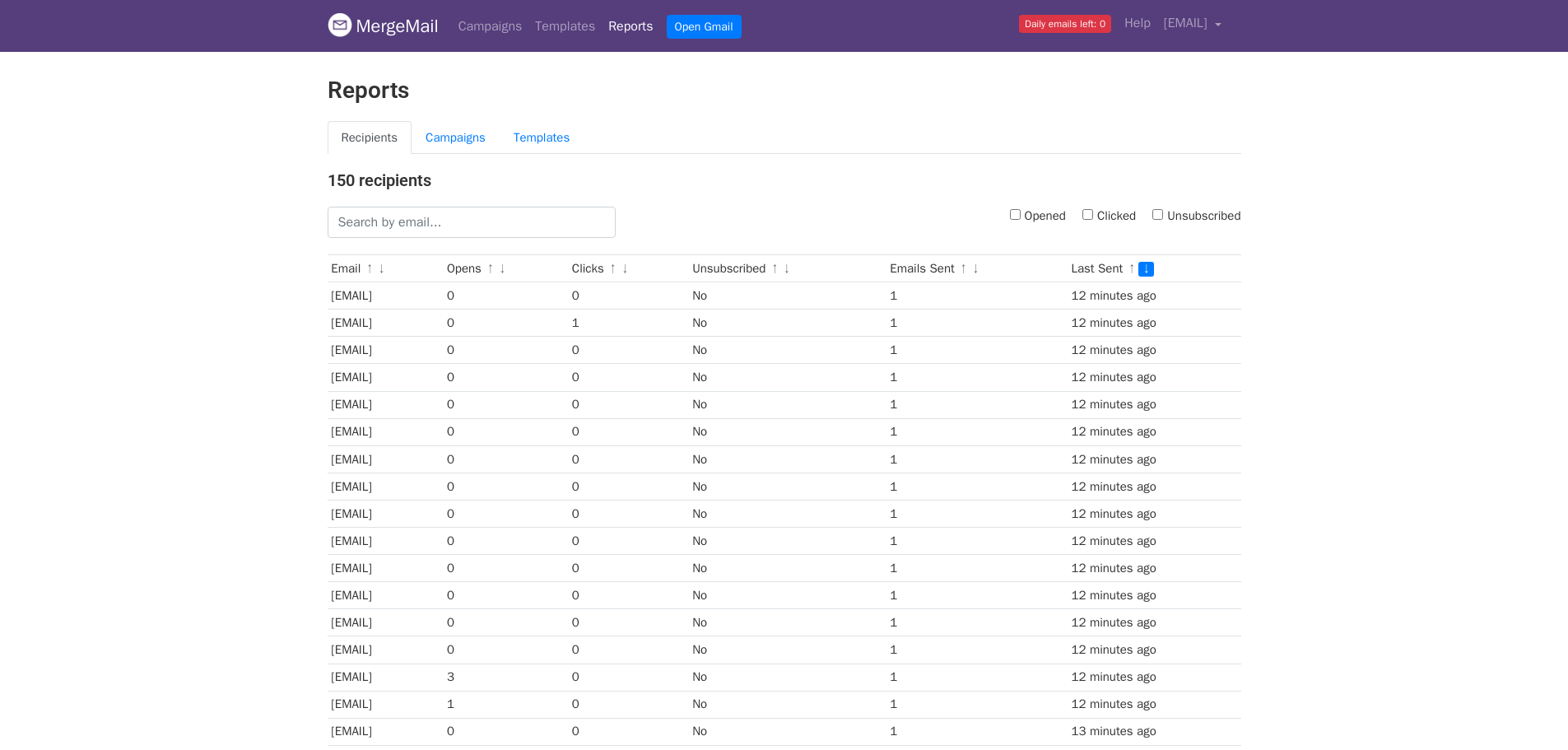 click on "Opened" at bounding box center [1015, 214] 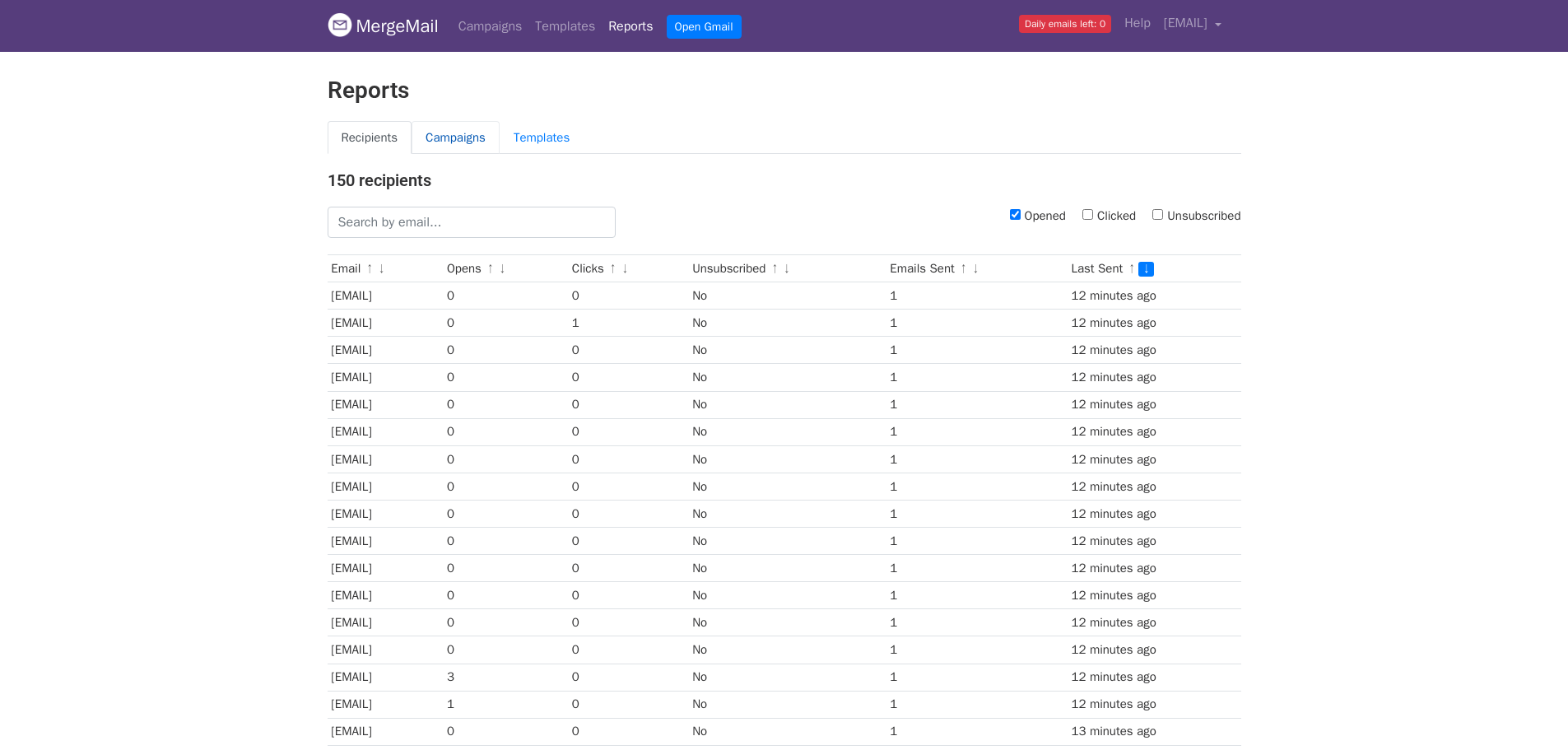 click on "Campaigns" at bounding box center [455, 137] 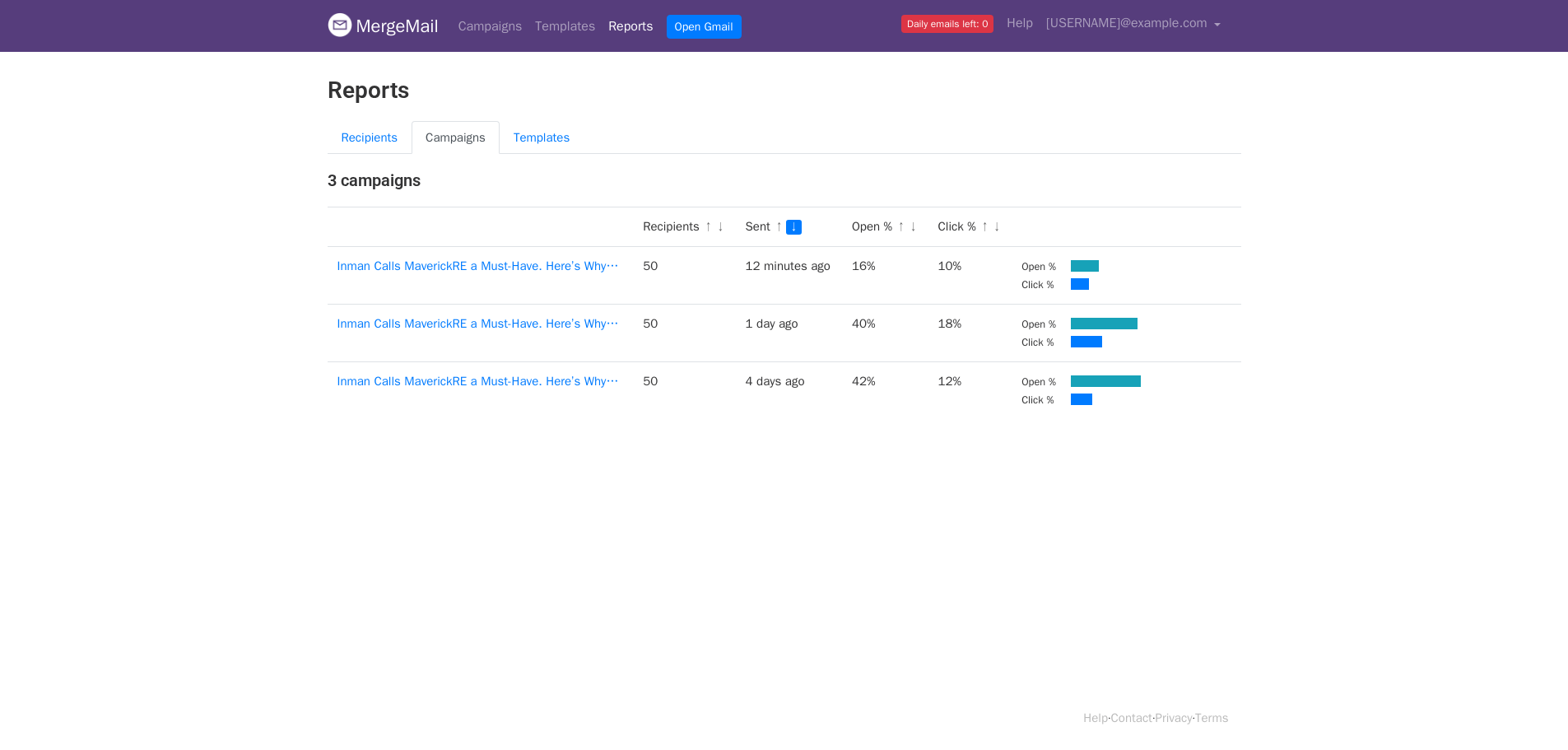 scroll, scrollTop: 0, scrollLeft: 0, axis: both 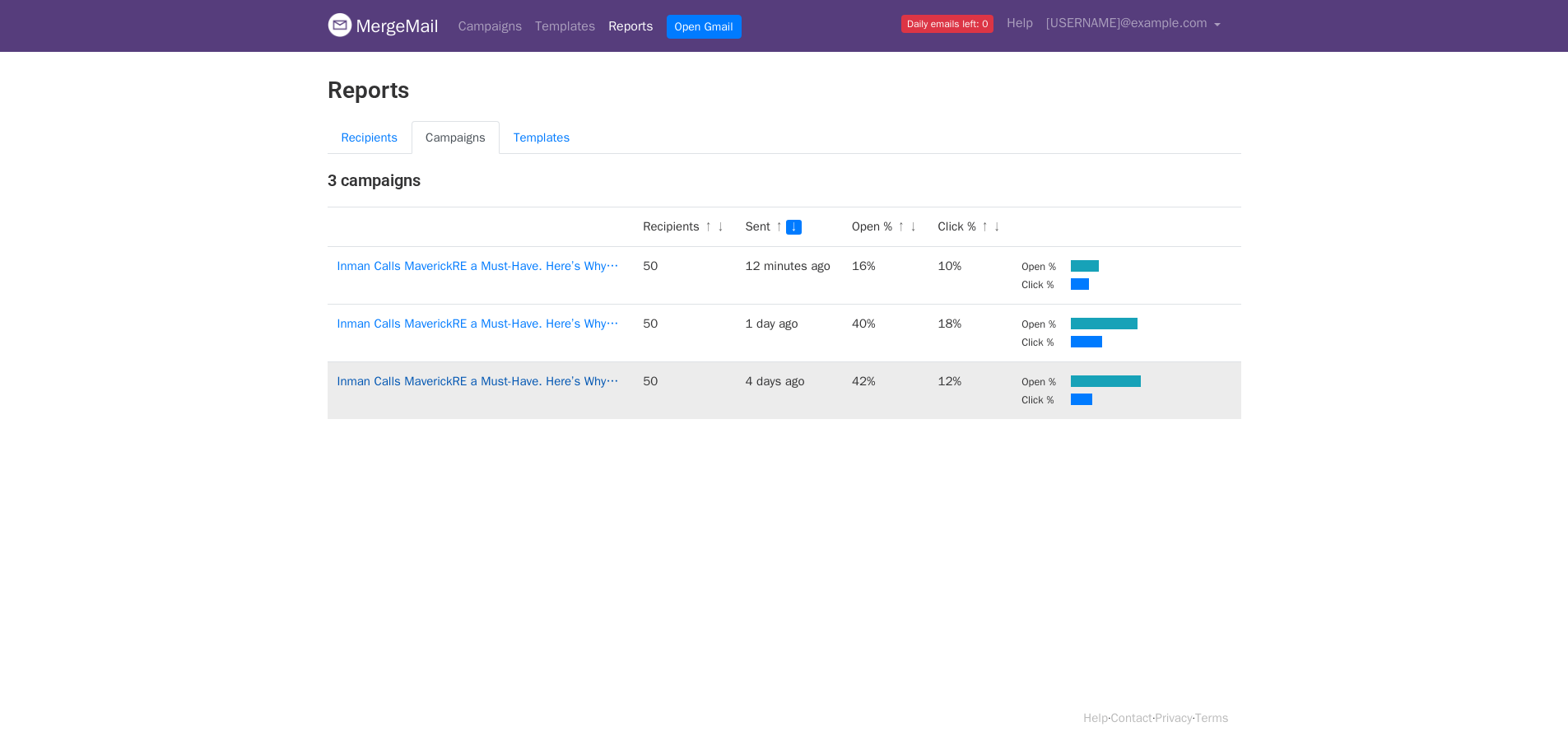 click on "Inman Calls MaverickRE a Must-Have. Here’s Why…" at bounding box center (478, 381) 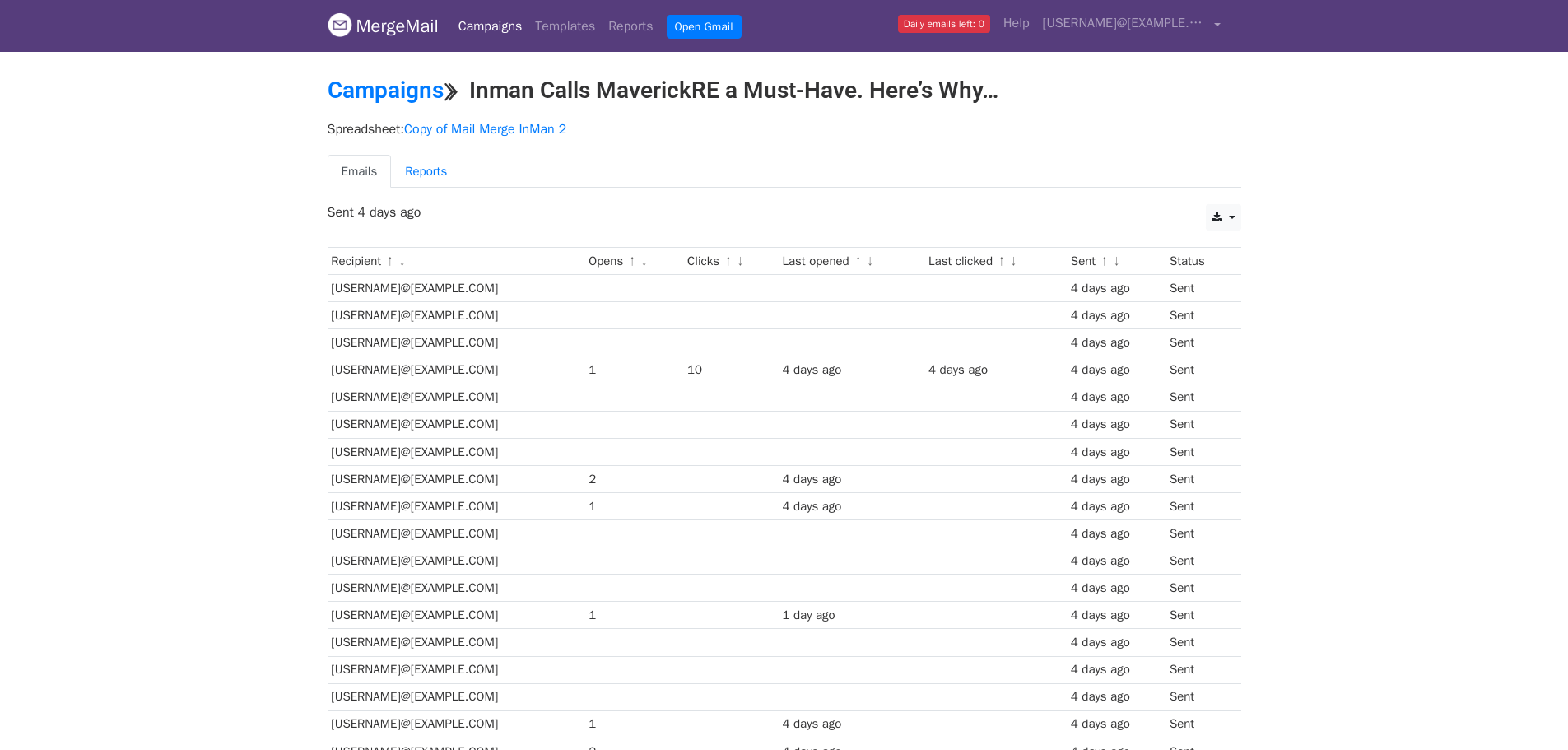 scroll, scrollTop: 0, scrollLeft: 0, axis: both 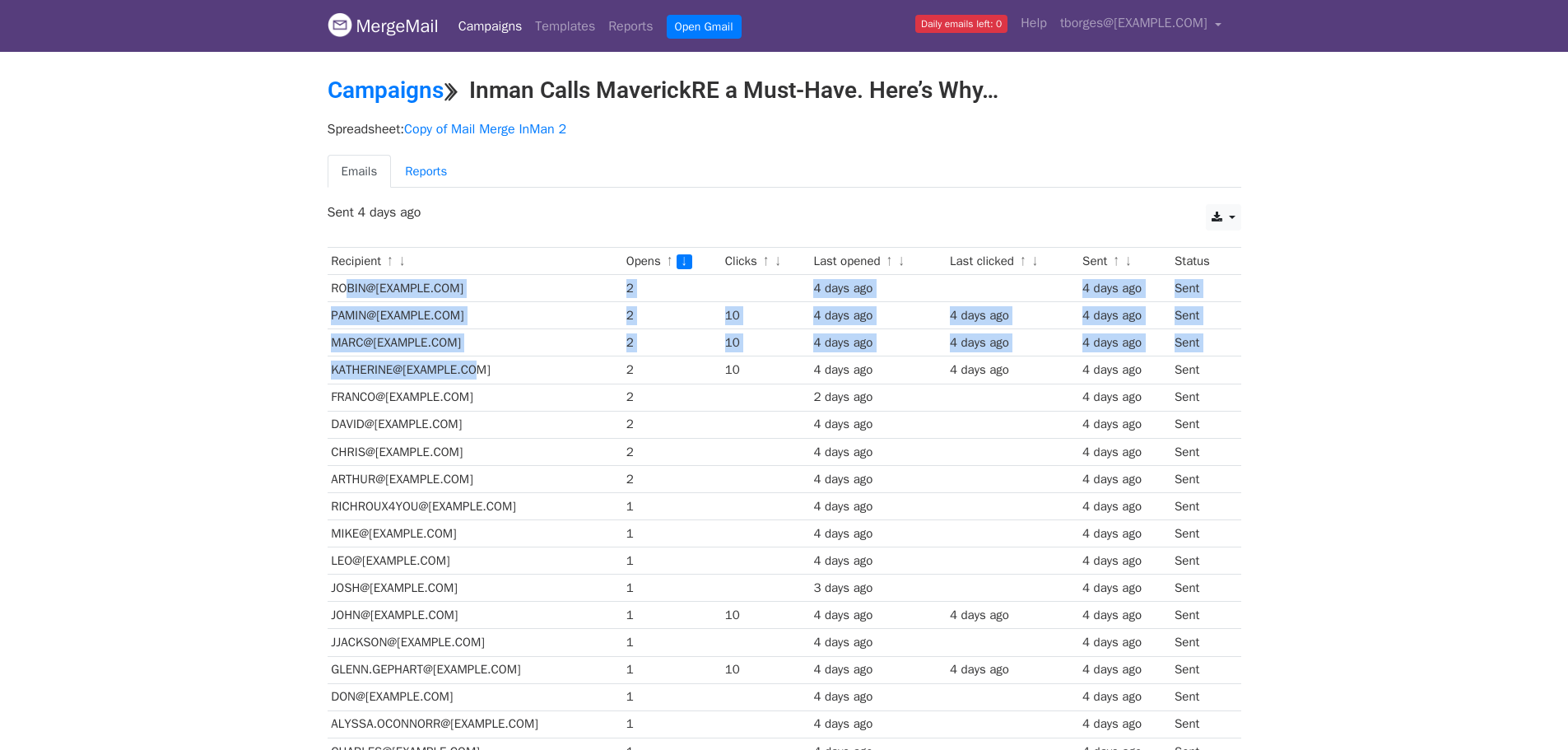 drag, startPoint x: 335, startPoint y: 287, endPoint x: 476, endPoint y: 369, distance: 163.11039 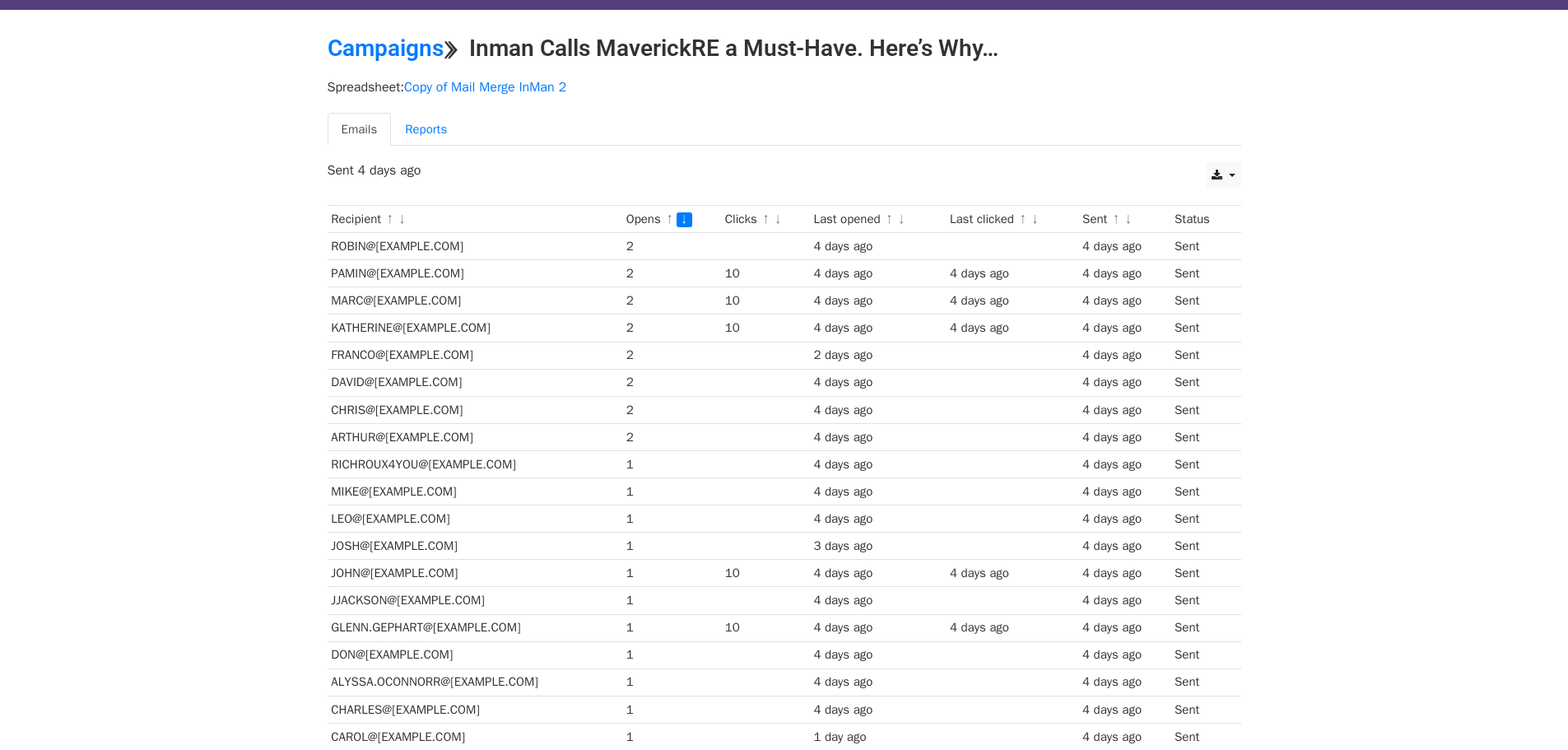 scroll, scrollTop: 0, scrollLeft: 0, axis: both 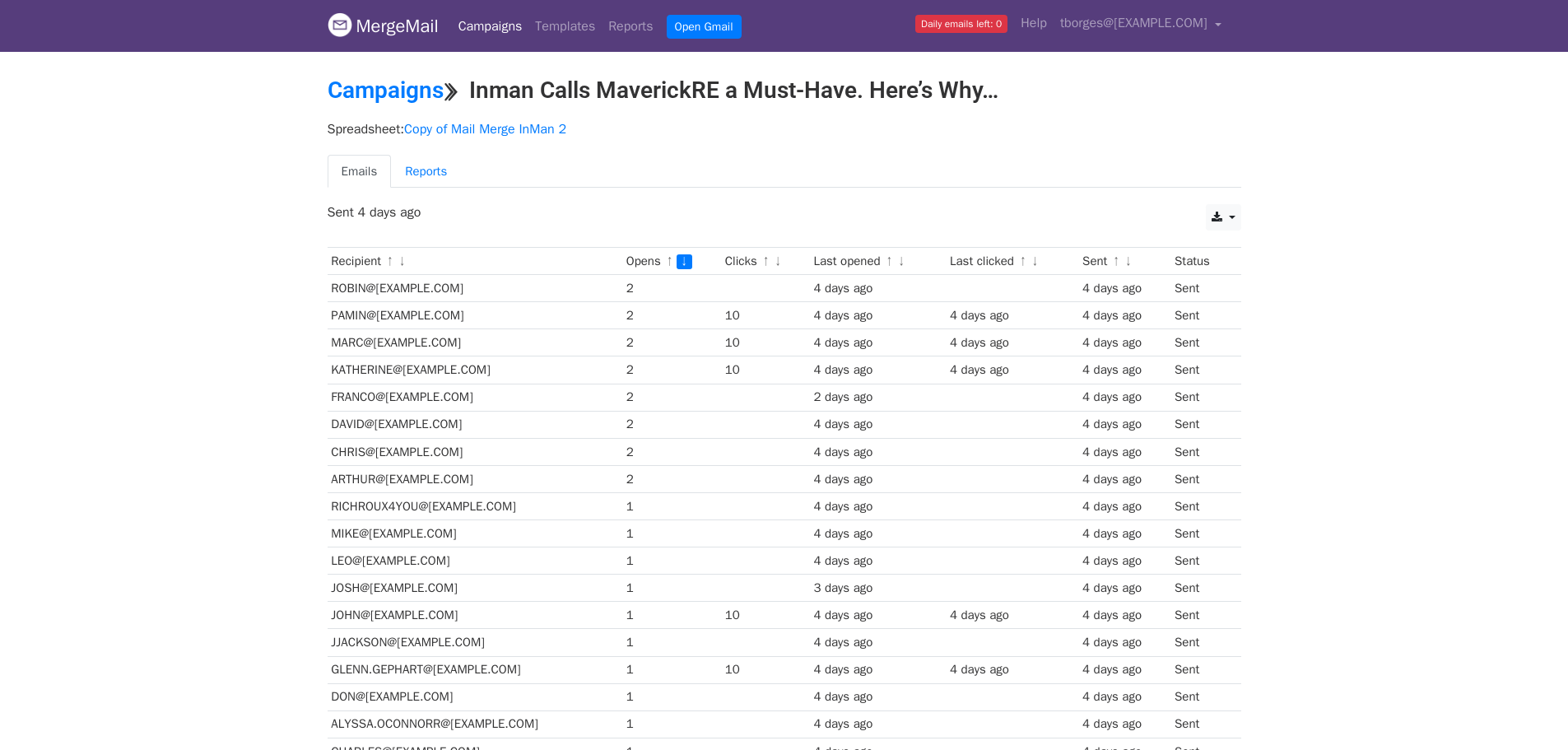 click on "Campaigns" at bounding box center [491, 26] 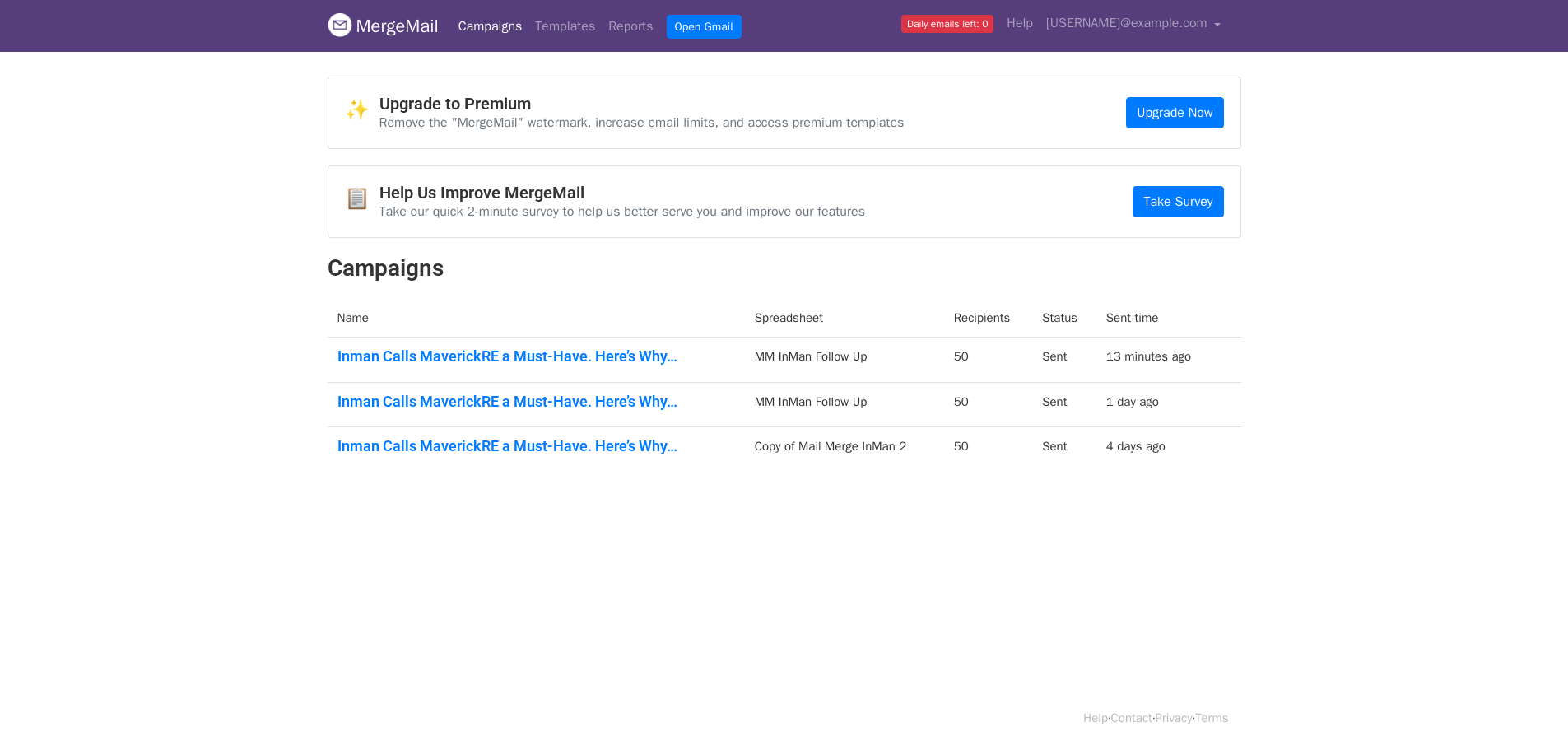 scroll, scrollTop: 0, scrollLeft: 0, axis: both 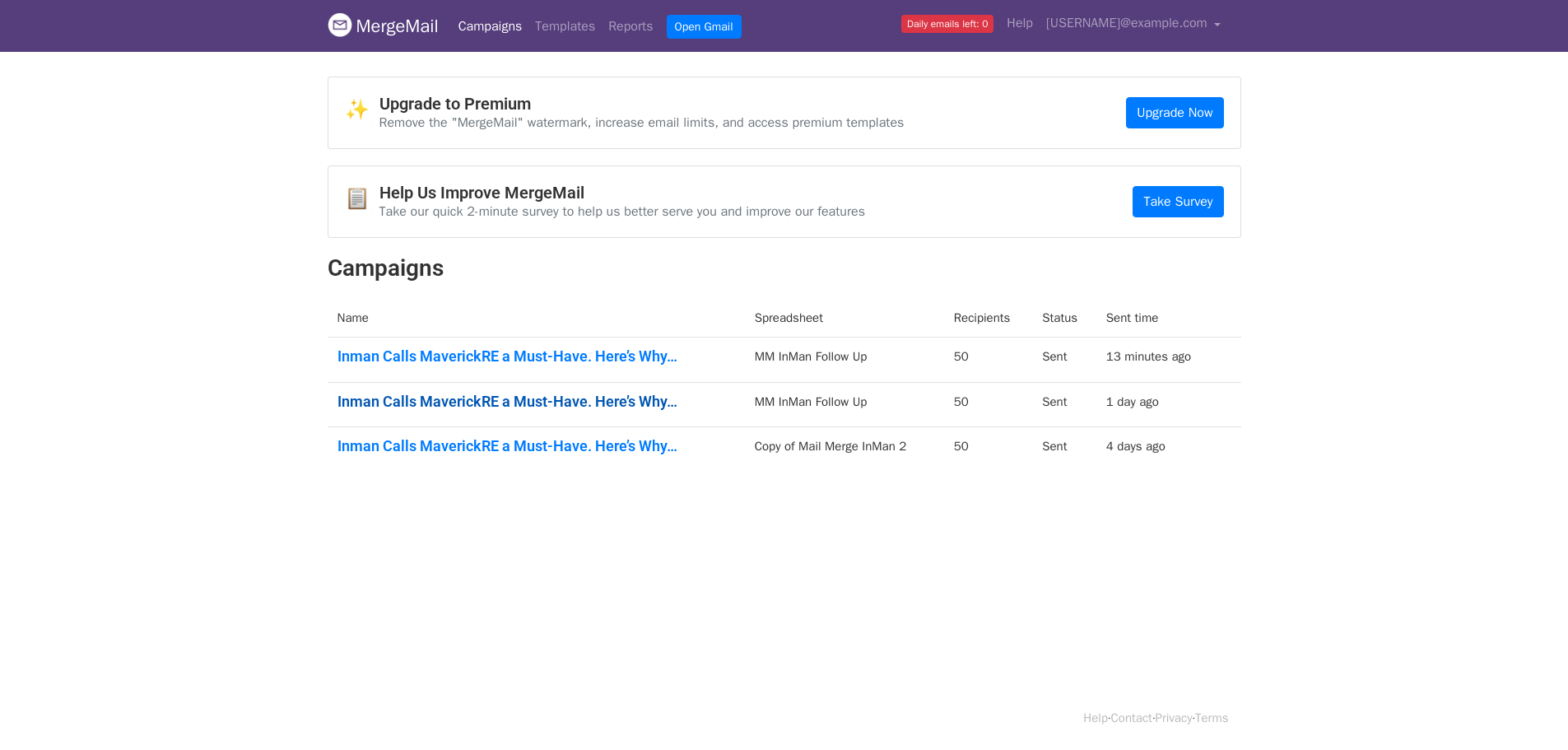 click on "Inman Calls MaverickRE a Must-Have. Here’s Why…" at bounding box center (536, 402) 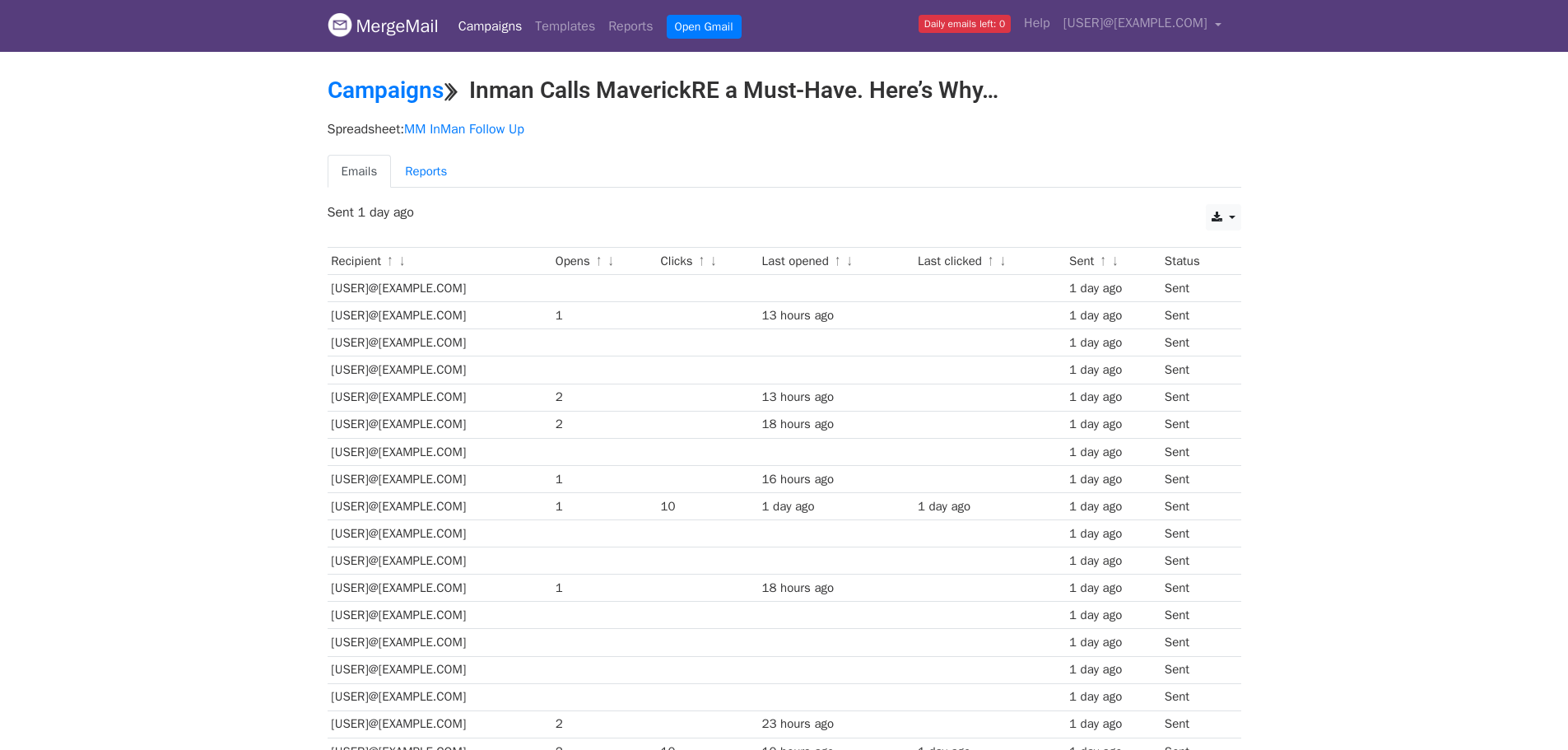 scroll, scrollTop: 0, scrollLeft: 0, axis: both 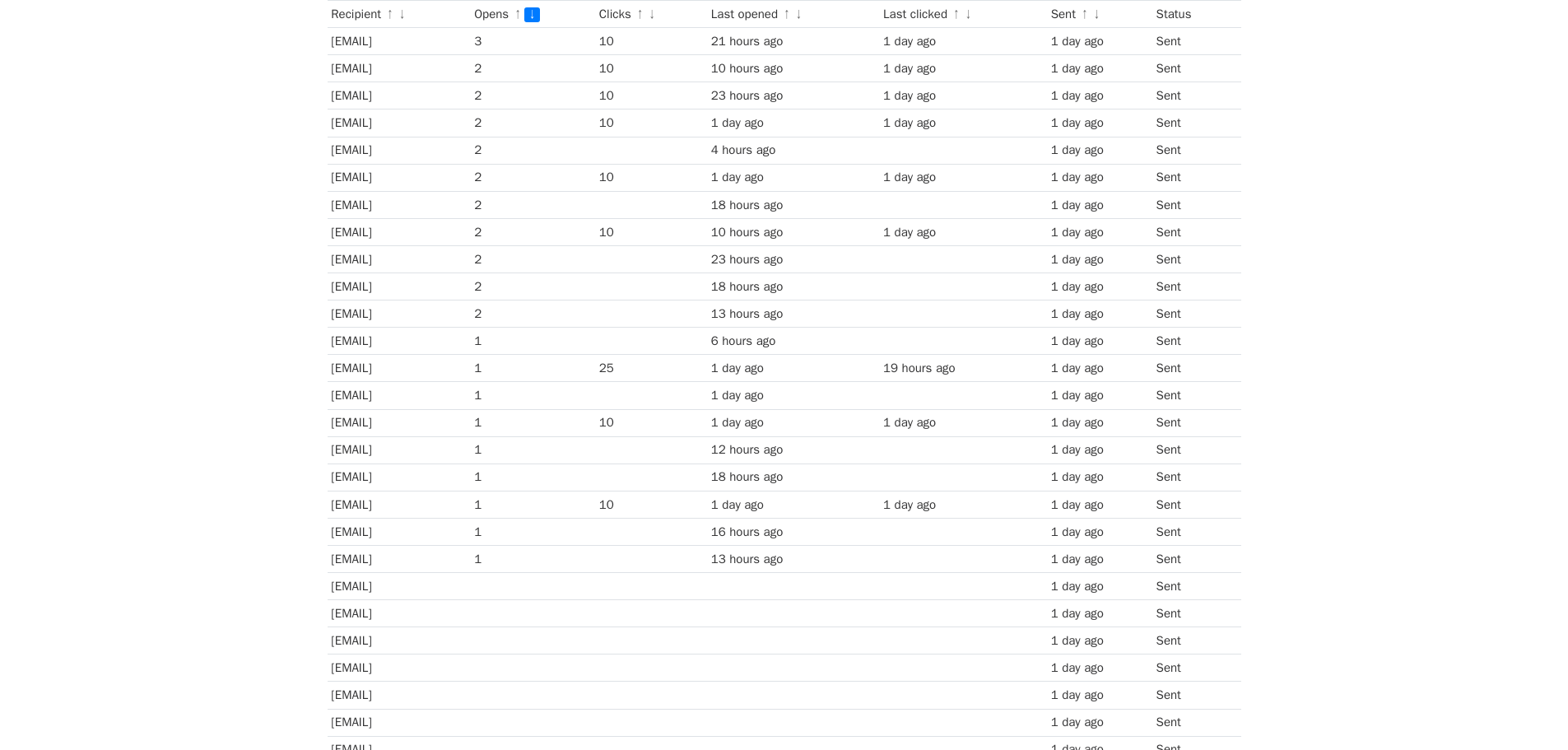 click on "[USERNAME]@[EXAMPLE.COM]" at bounding box center (399, 314) 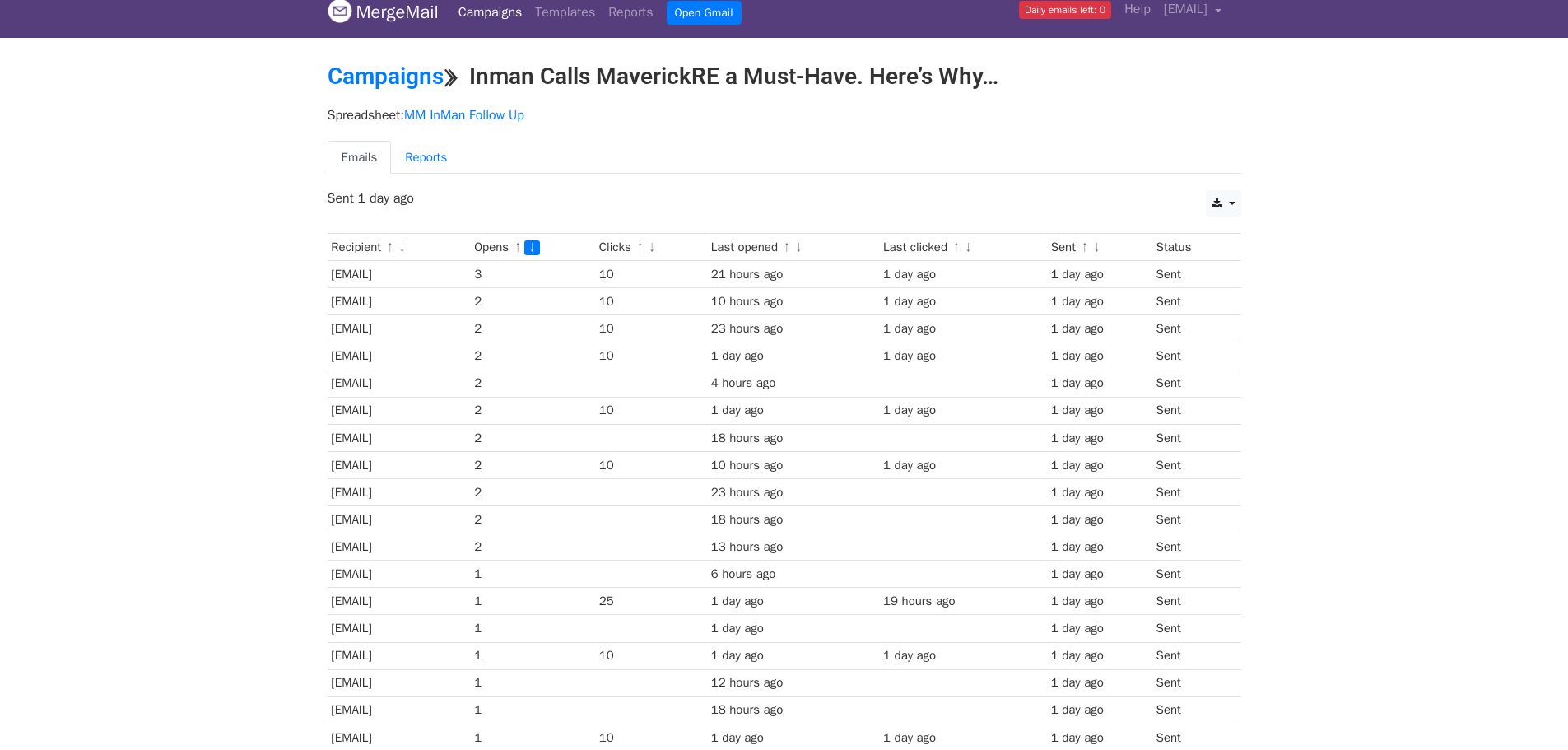 scroll, scrollTop: 0, scrollLeft: 0, axis: both 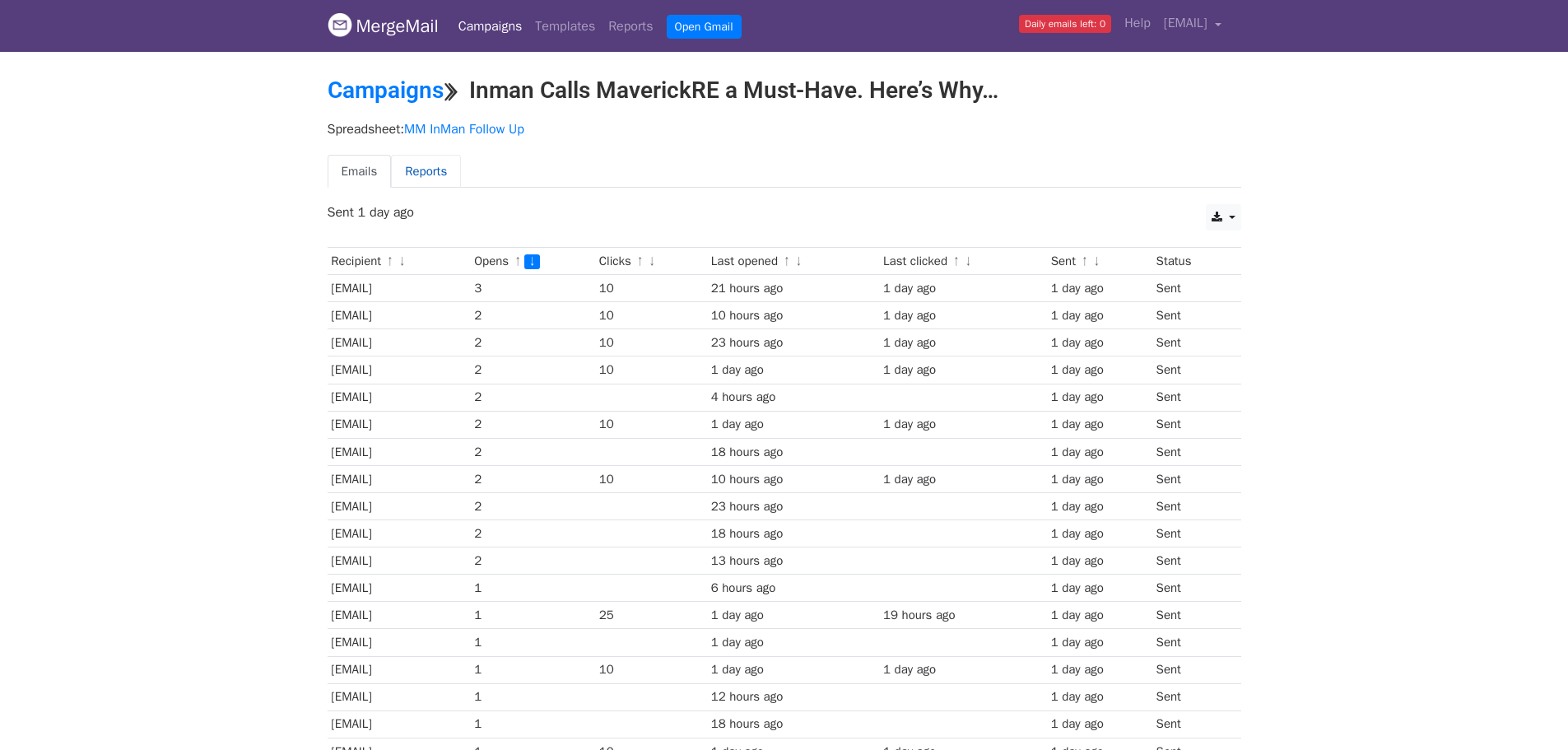 click on "Reports" at bounding box center [426, 171] 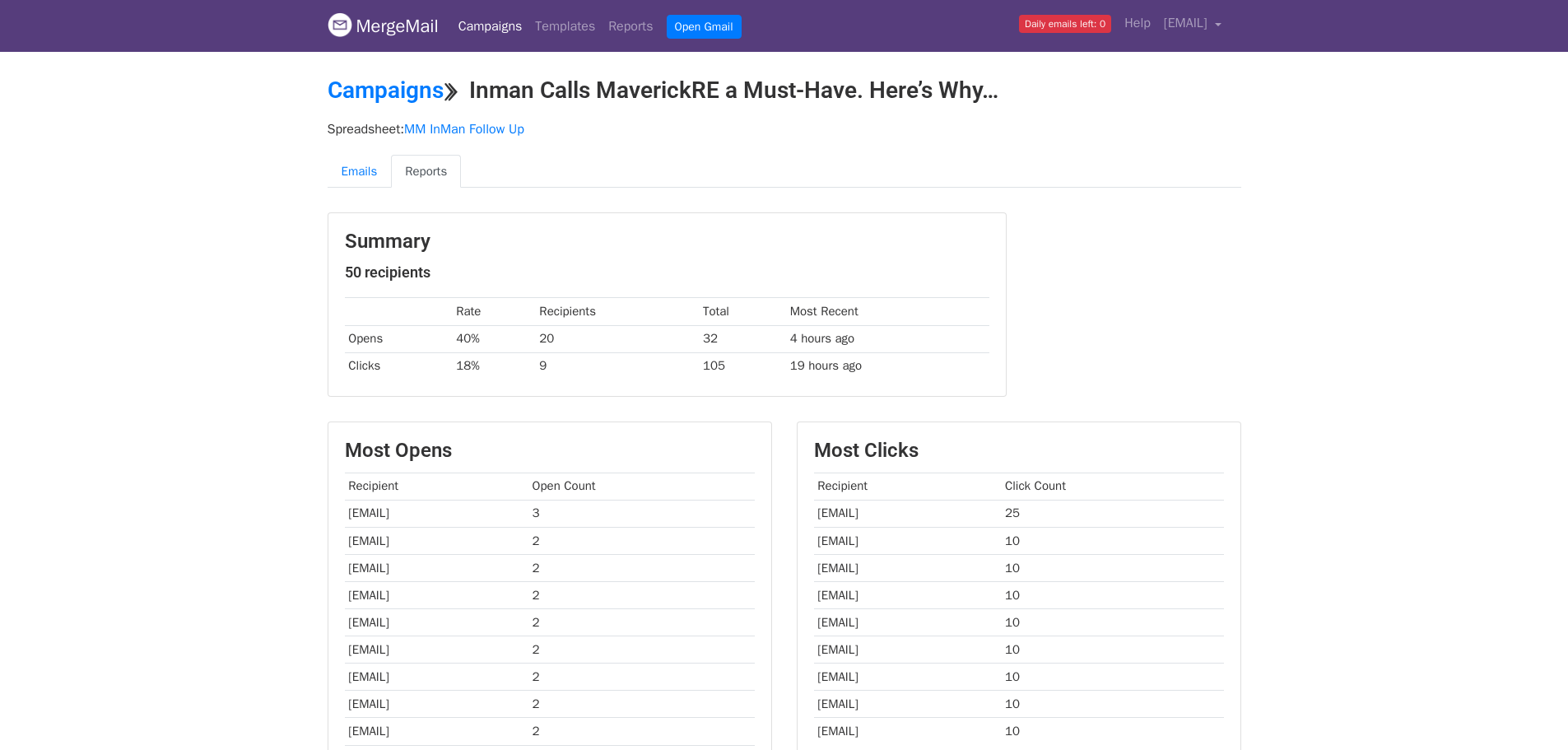 scroll, scrollTop: 0, scrollLeft: 0, axis: both 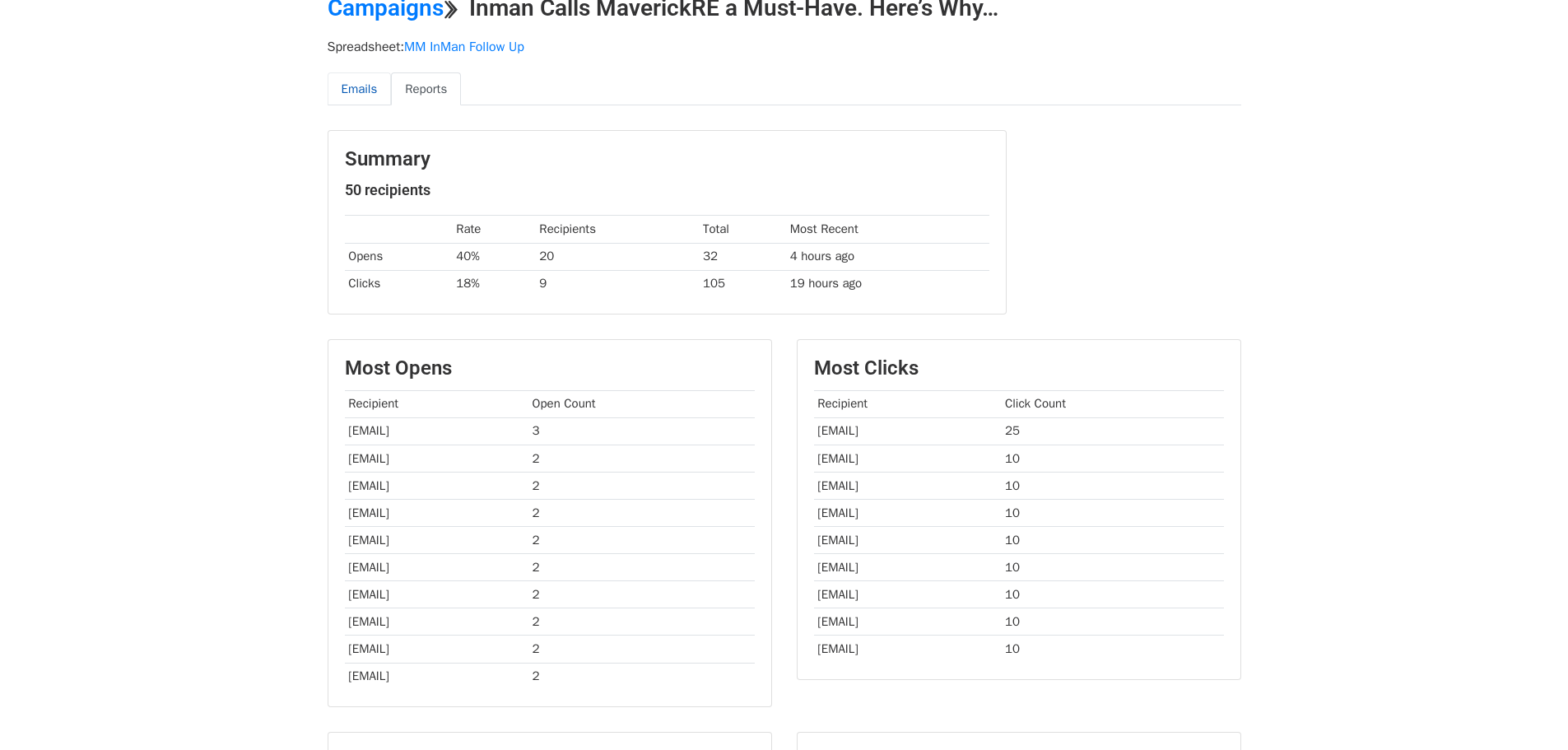 click on "Emails" at bounding box center [360, 89] 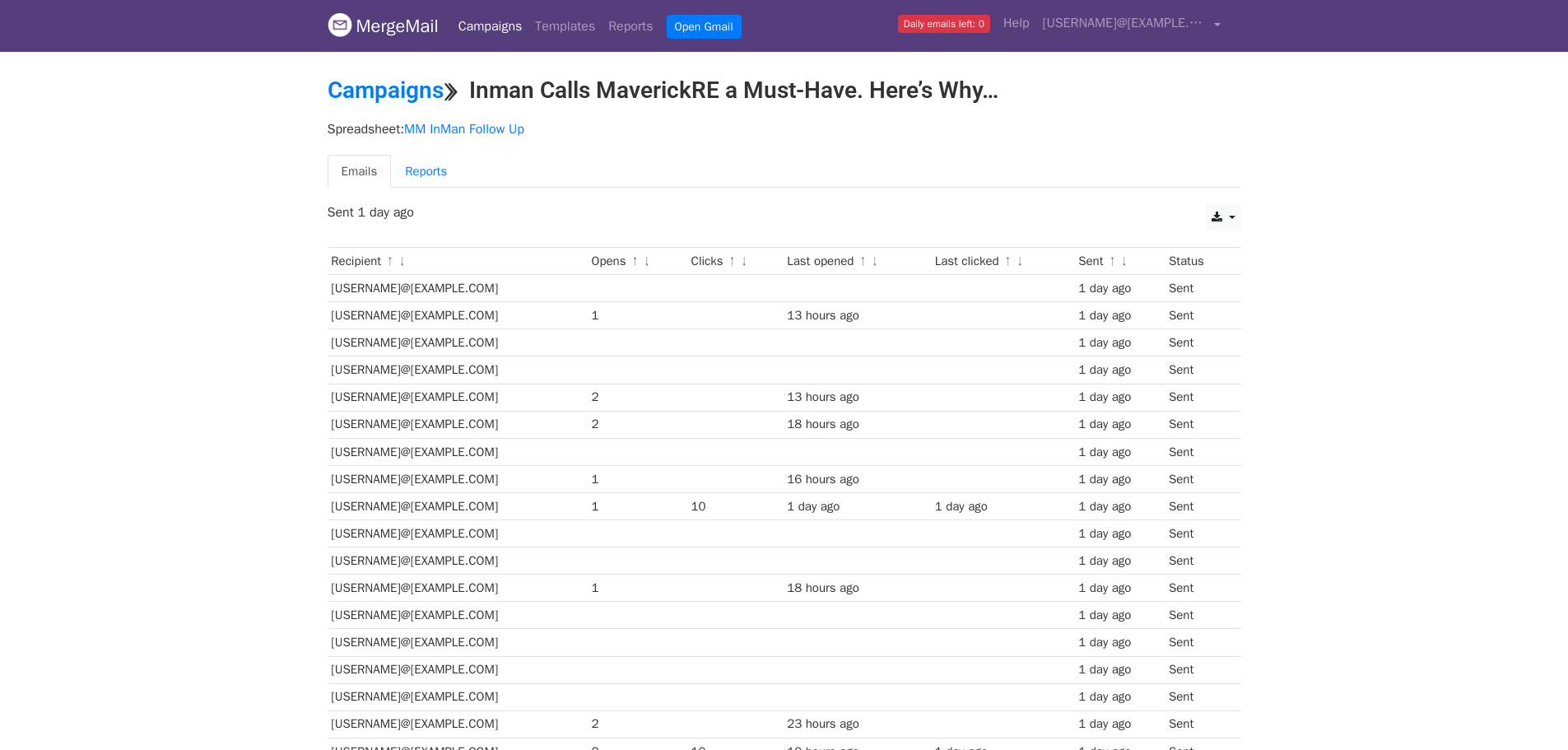 scroll, scrollTop: 0, scrollLeft: 0, axis: both 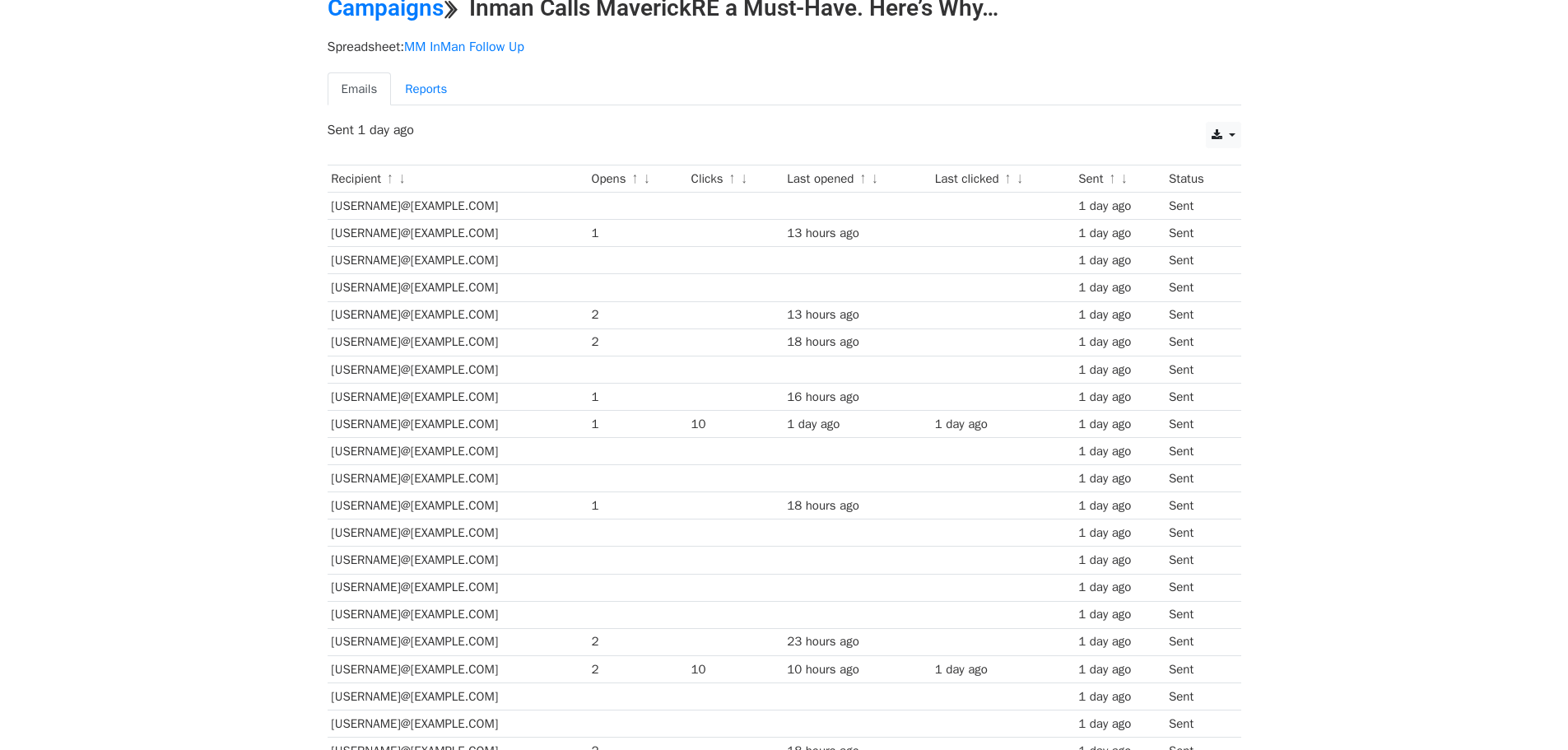 click on "Opens
↑
↓" at bounding box center [637, 179] 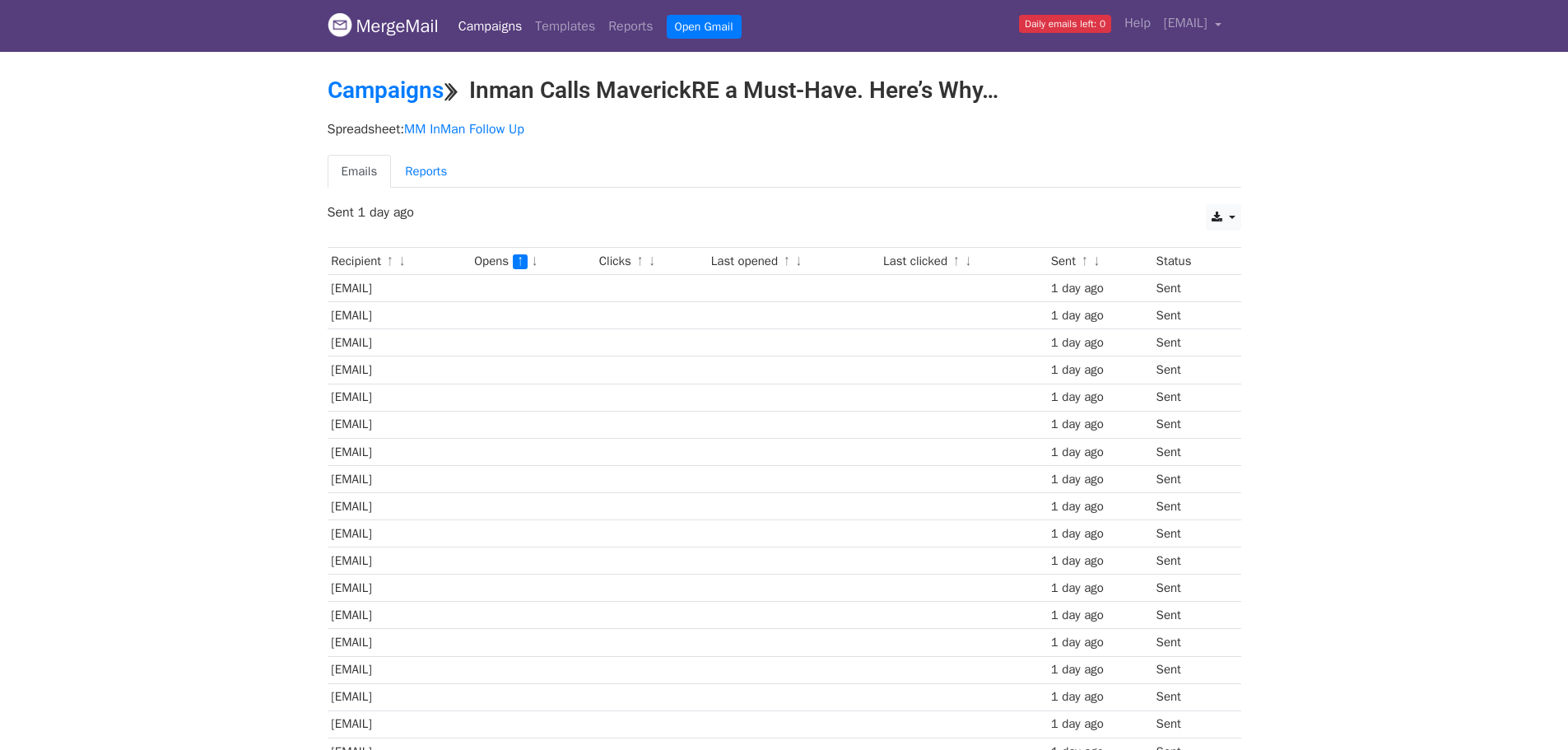 scroll, scrollTop: 0, scrollLeft: 0, axis: both 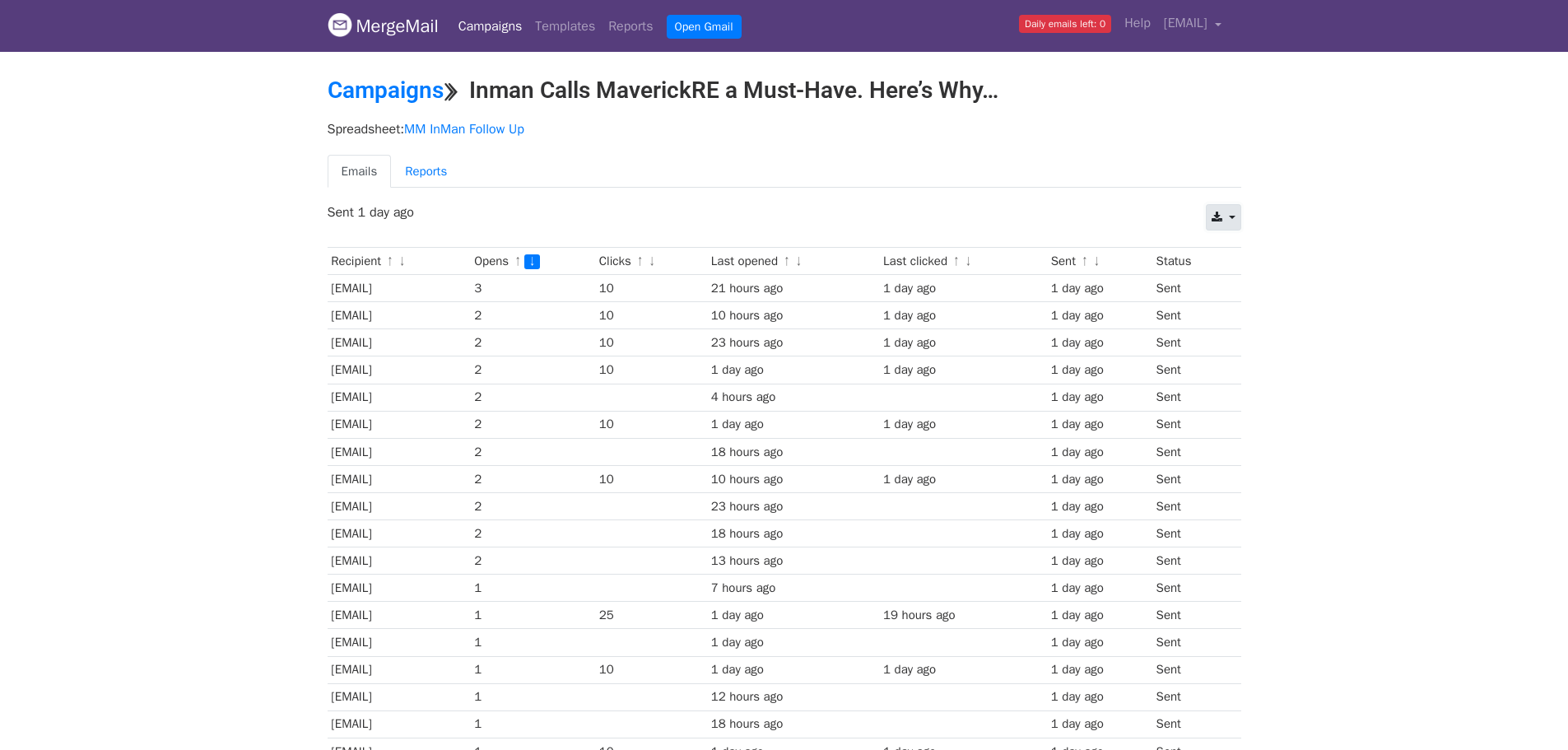 click at bounding box center (1223, 217) 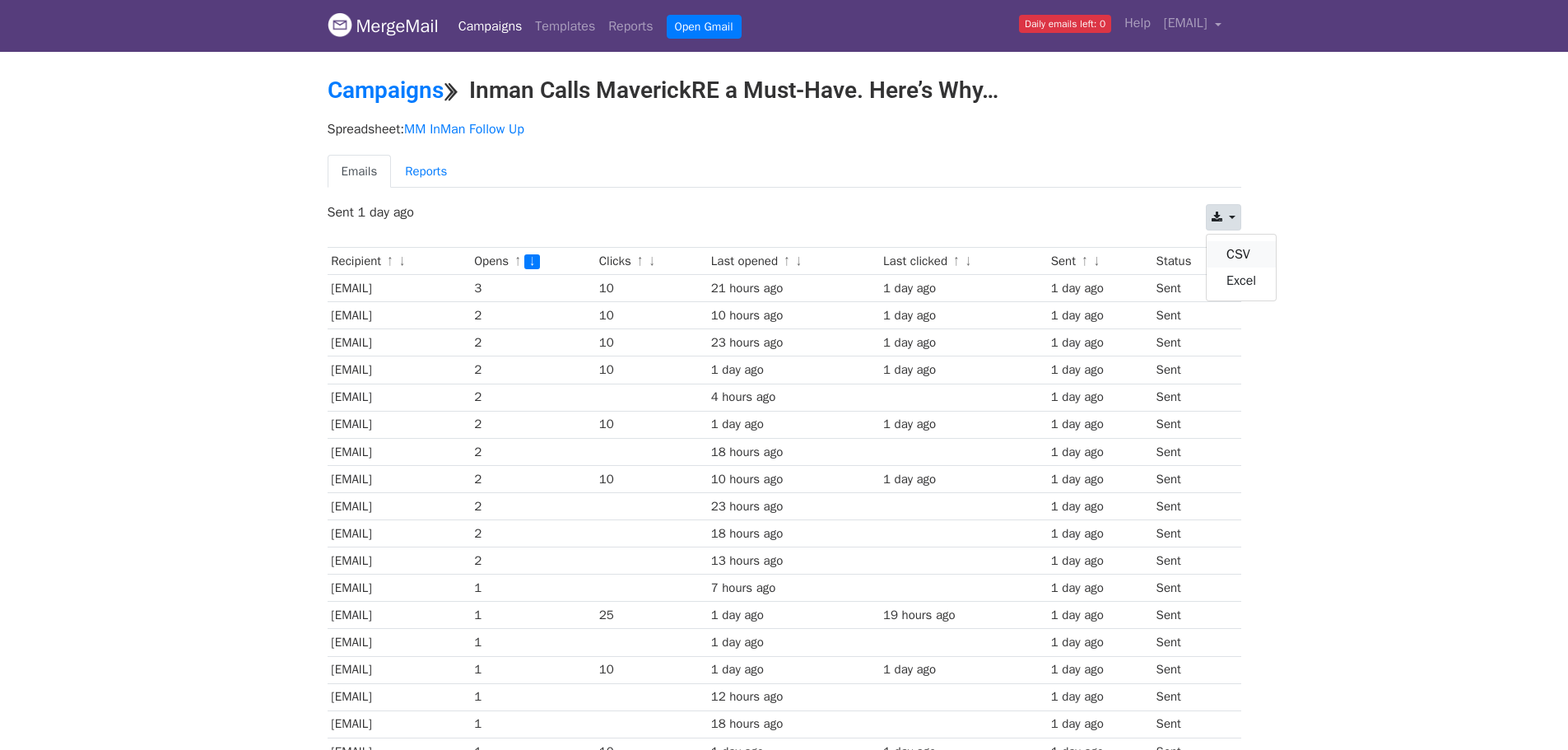 click on "CSV" at bounding box center [1241, 254] 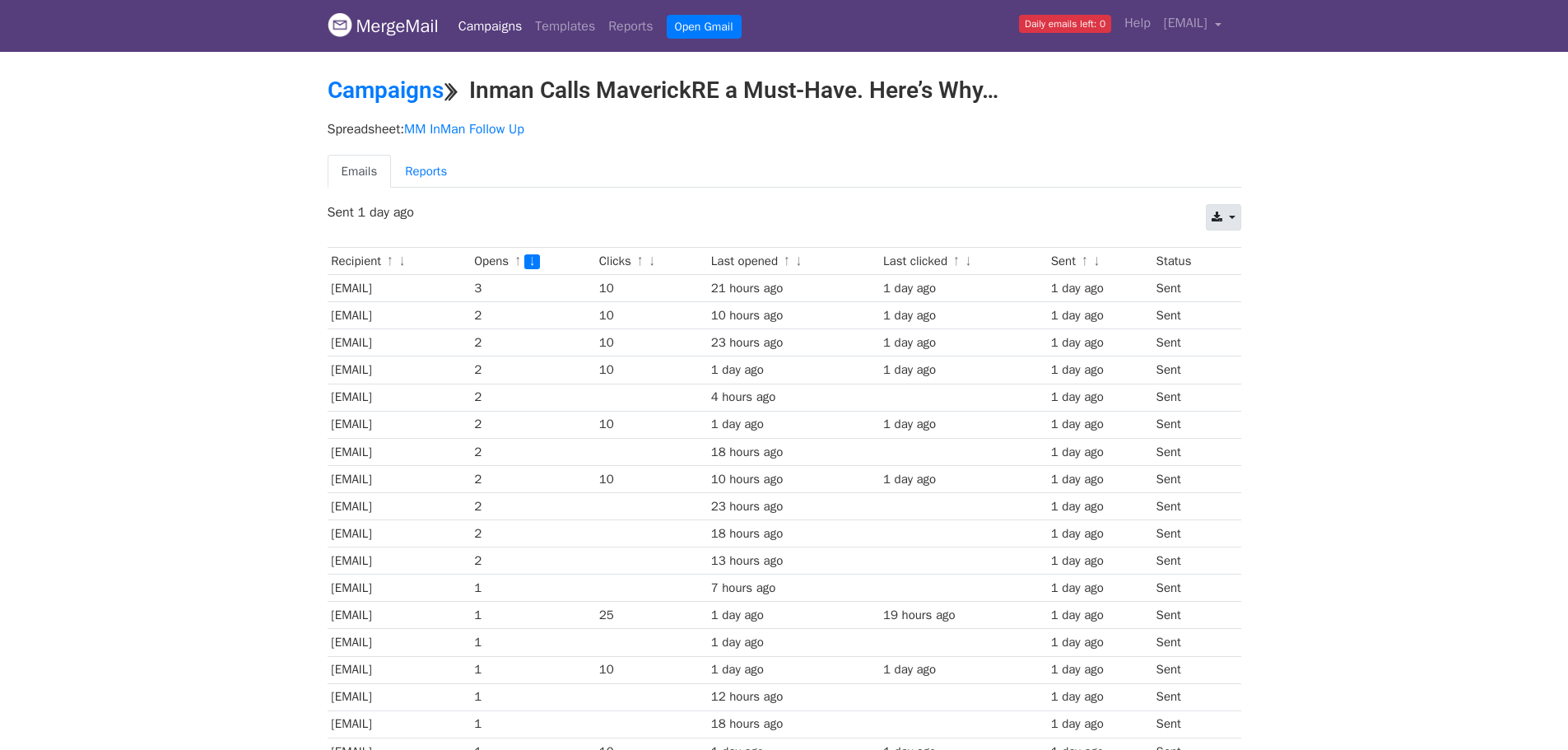 click on "CSV
Excel" at bounding box center [1219, 221] 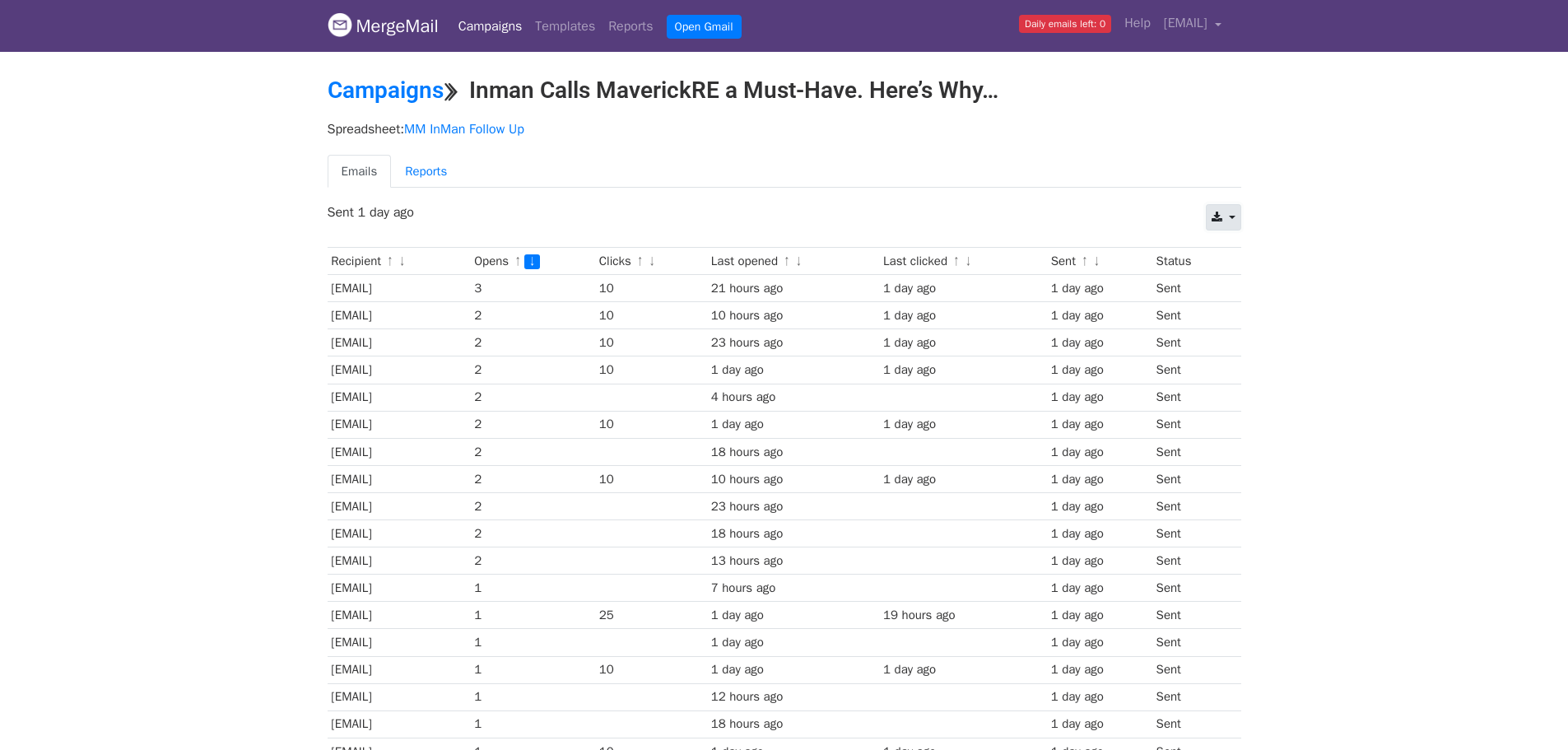 click at bounding box center (1223, 217) 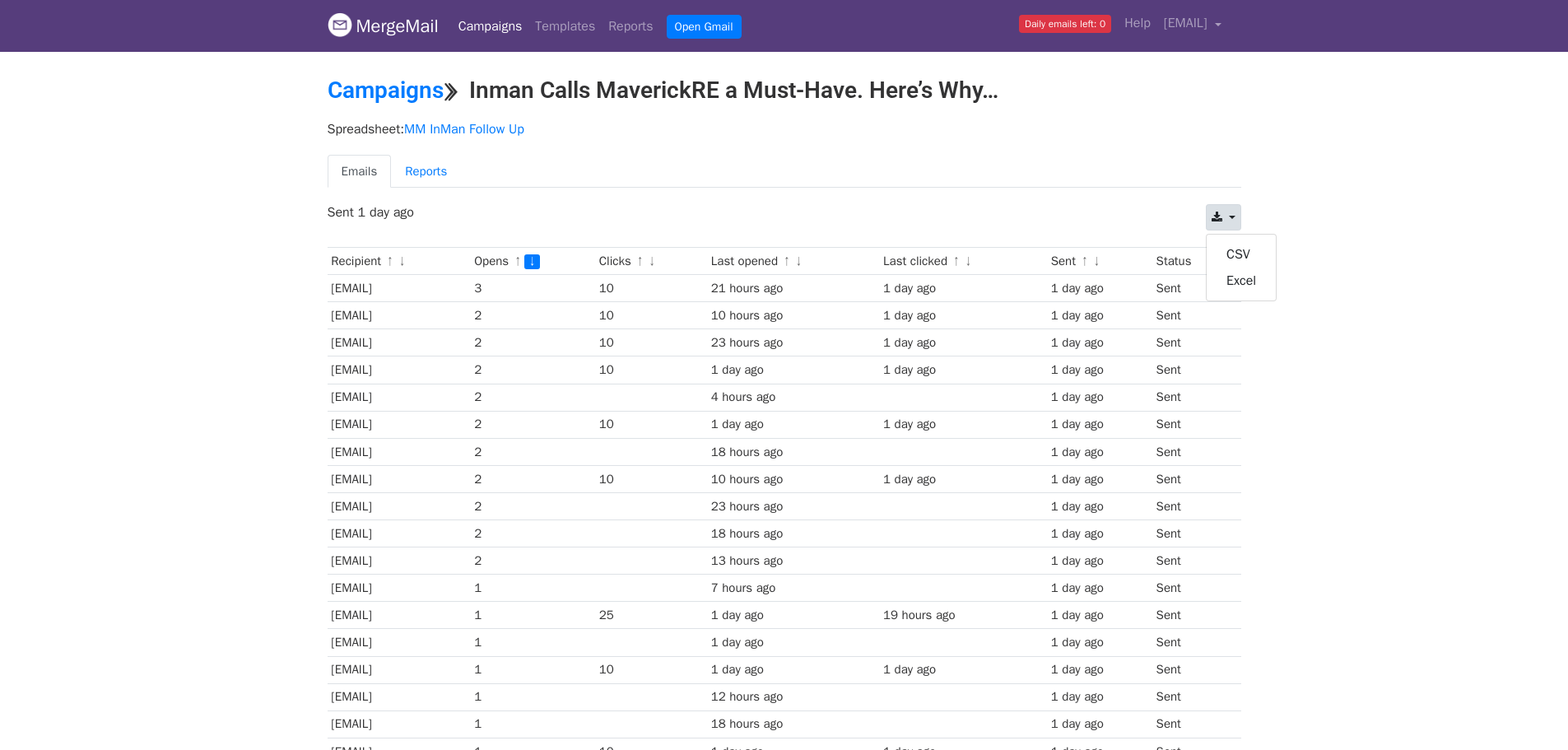 drag, startPoint x: 1217, startPoint y: 254, endPoint x: 1436, endPoint y: 328, distance: 231.16444 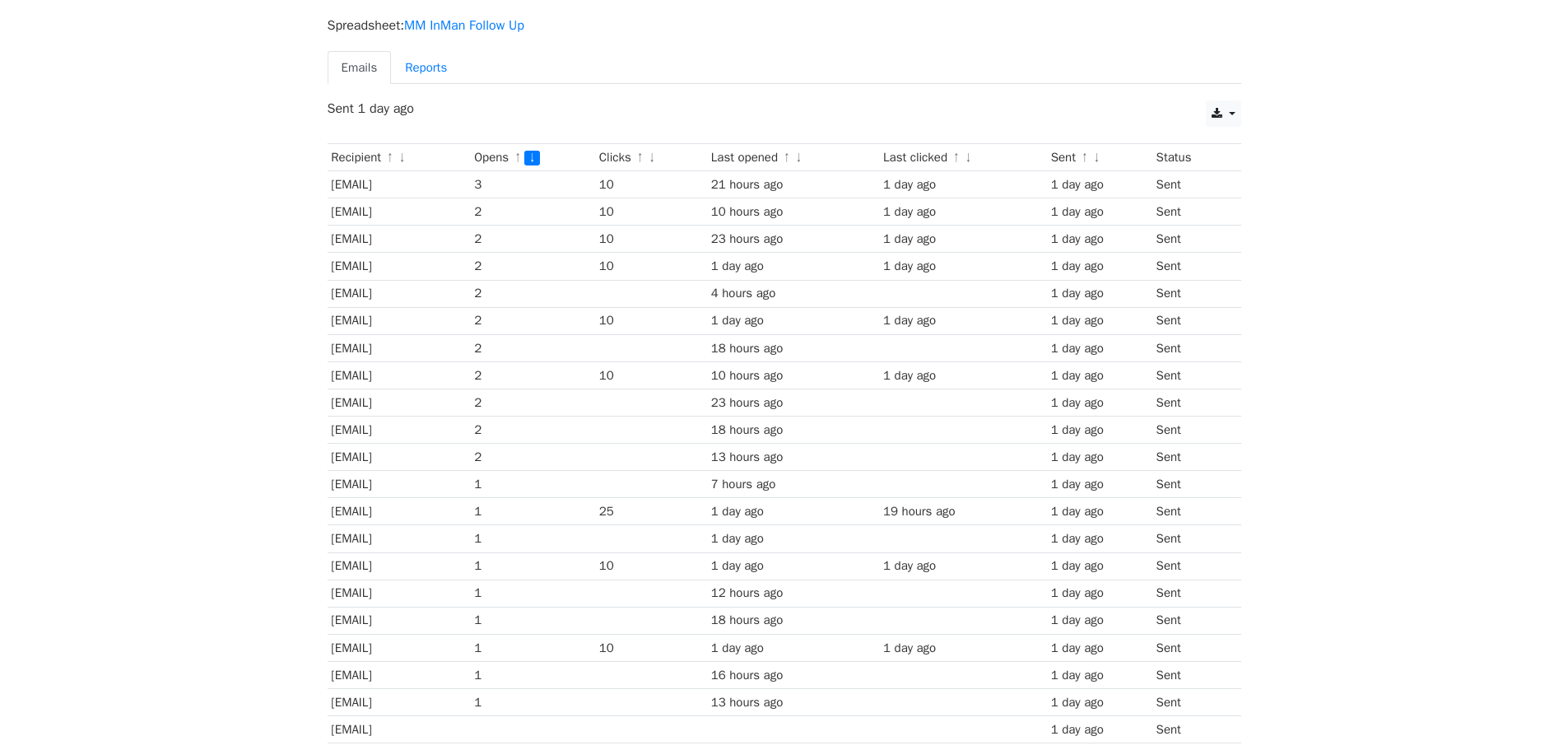 scroll, scrollTop: 0, scrollLeft: 0, axis: both 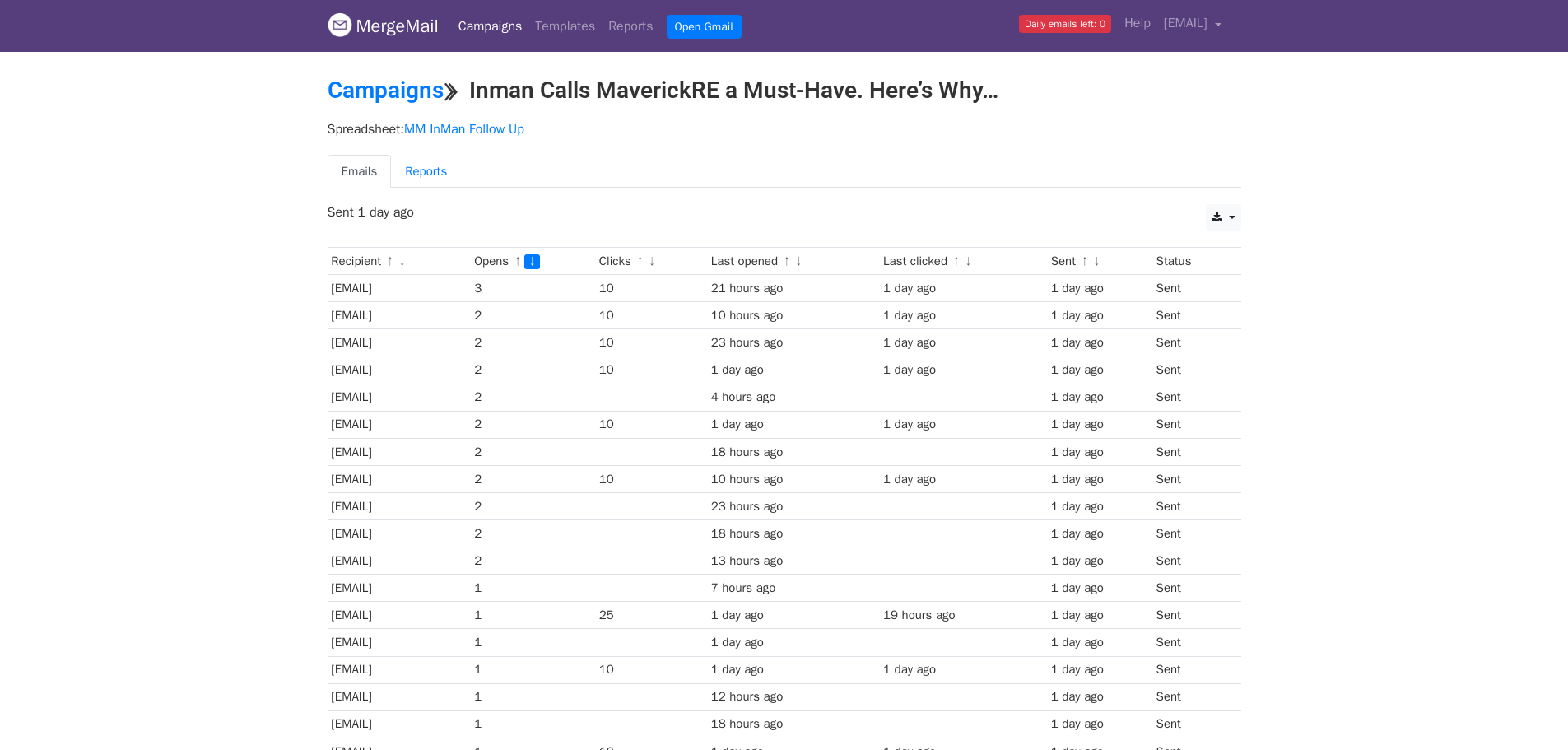 click on "Campaigns" at bounding box center [491, 26] 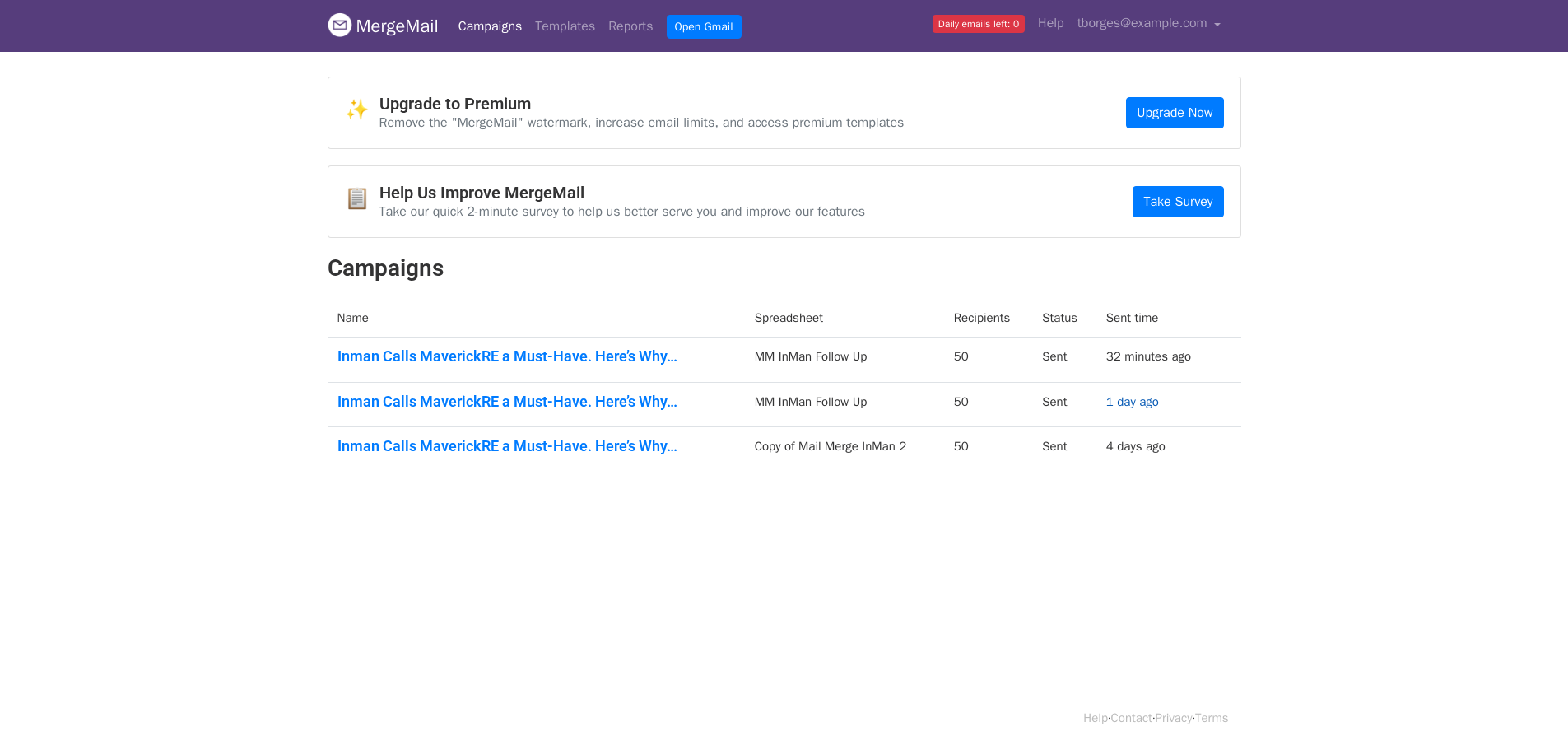 scroll, scrollTop: 0, scrollLeft: 0, axis: both 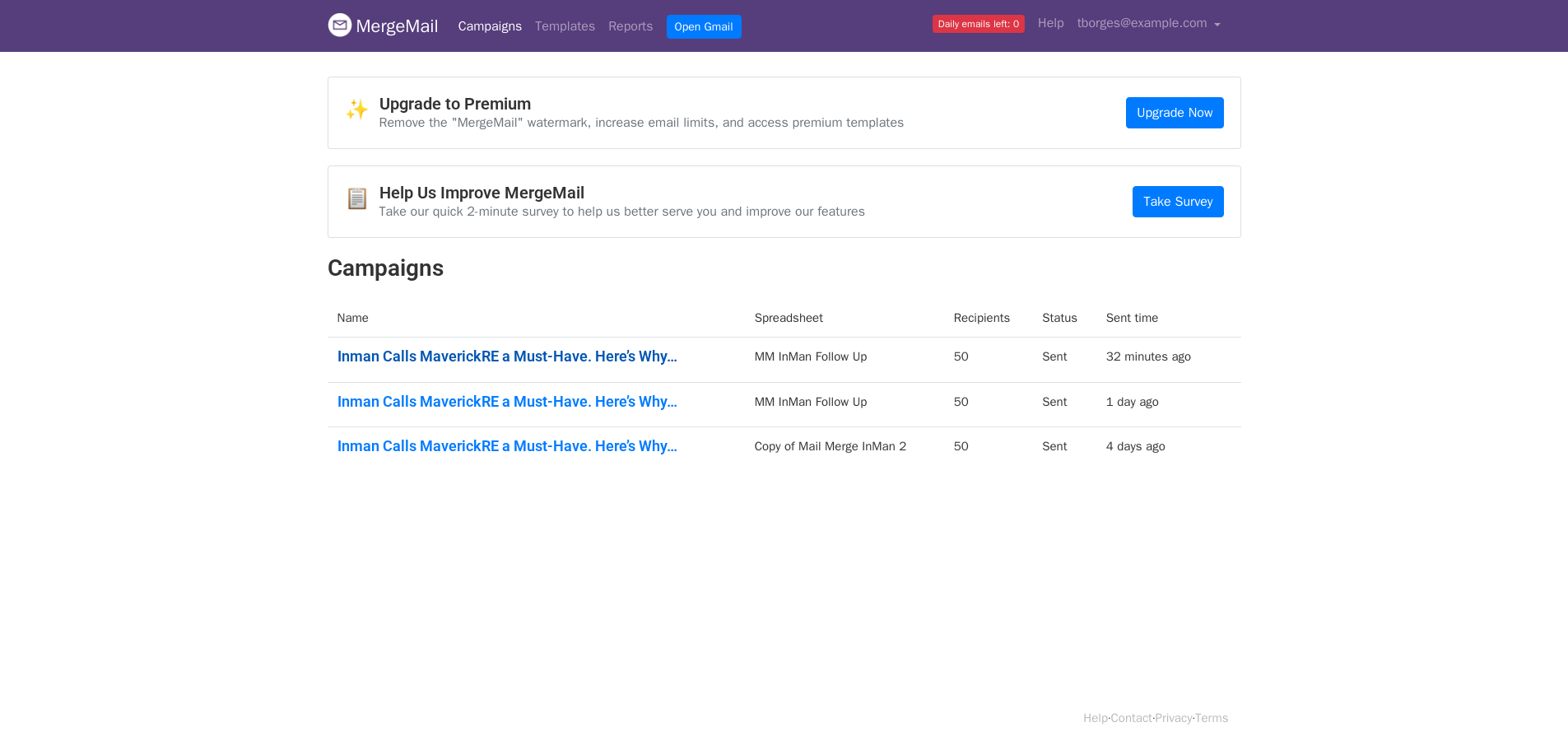 click on "Inman Calls MaverickRE a Must-Have. Here’s Why…" at bounding box center [536, 356] 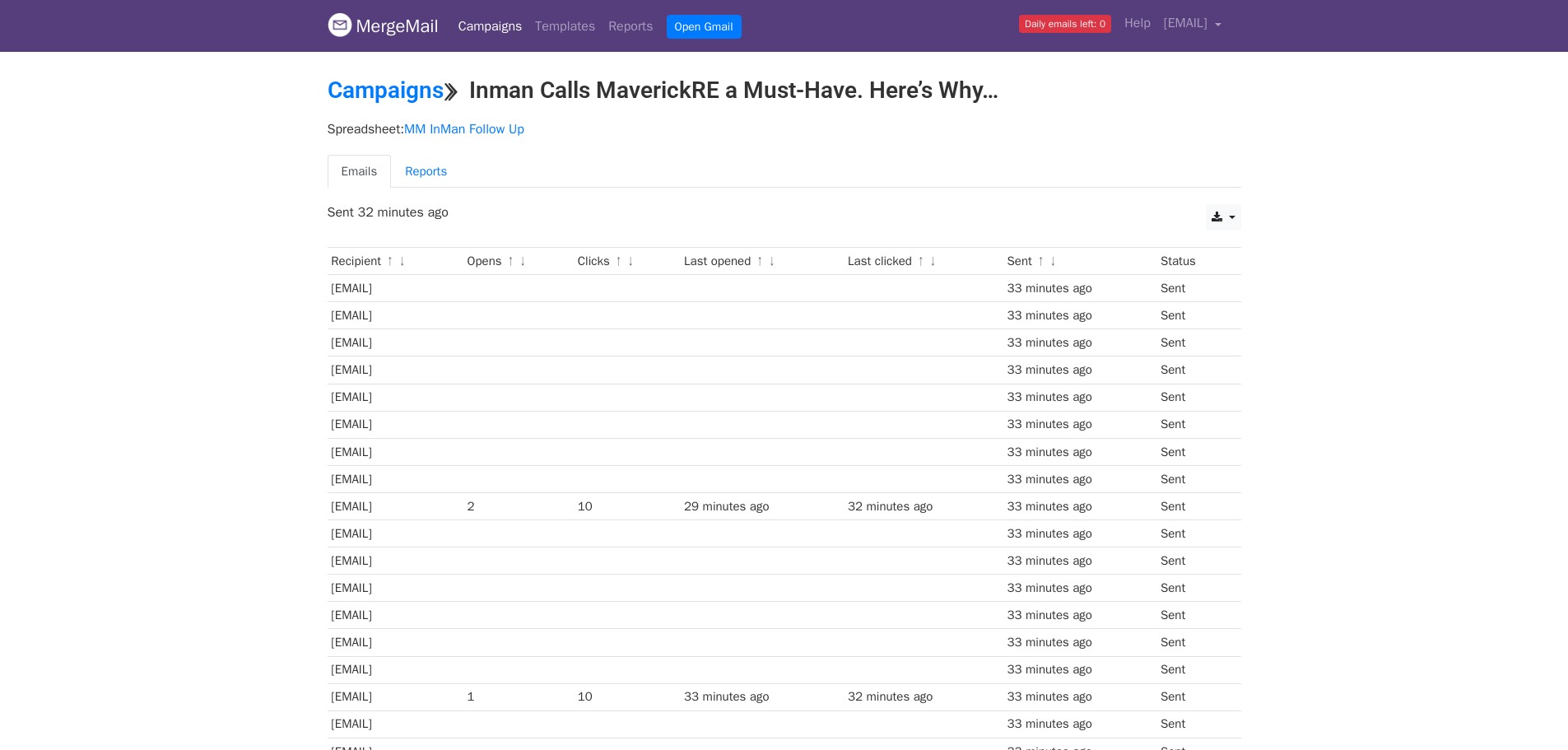 scroll, scrollTop: 0, scrollLeft: 0, axis: both 